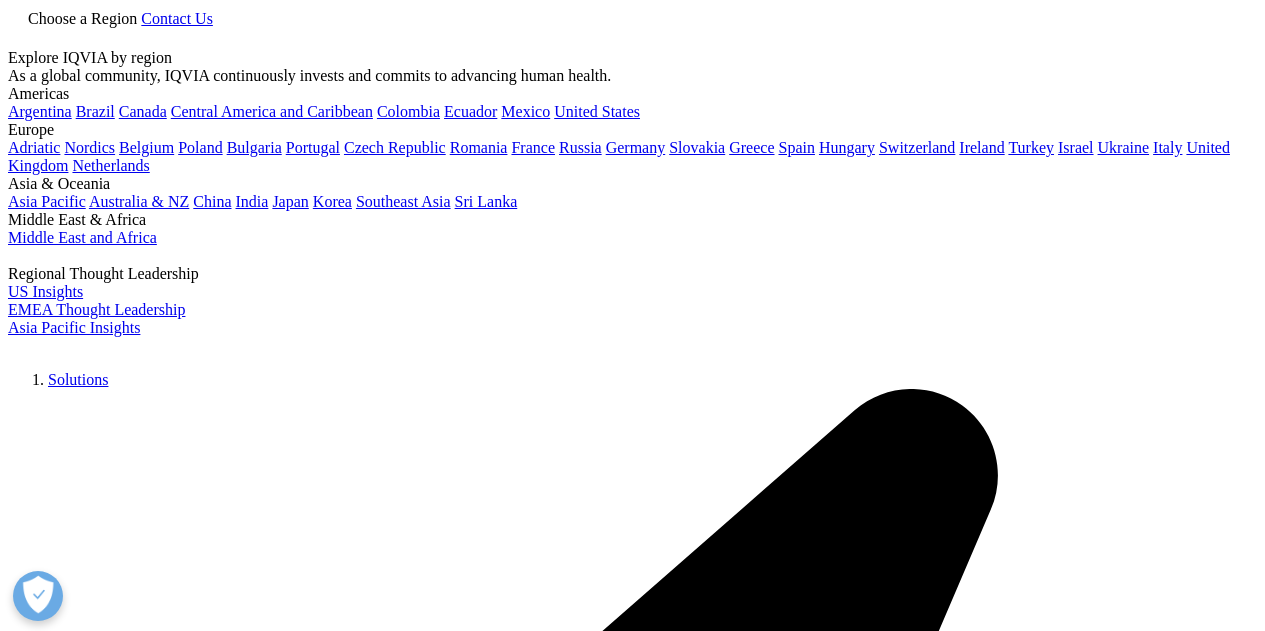 scroll, scrollTop: 0, scrollLeft: 0, axis: both 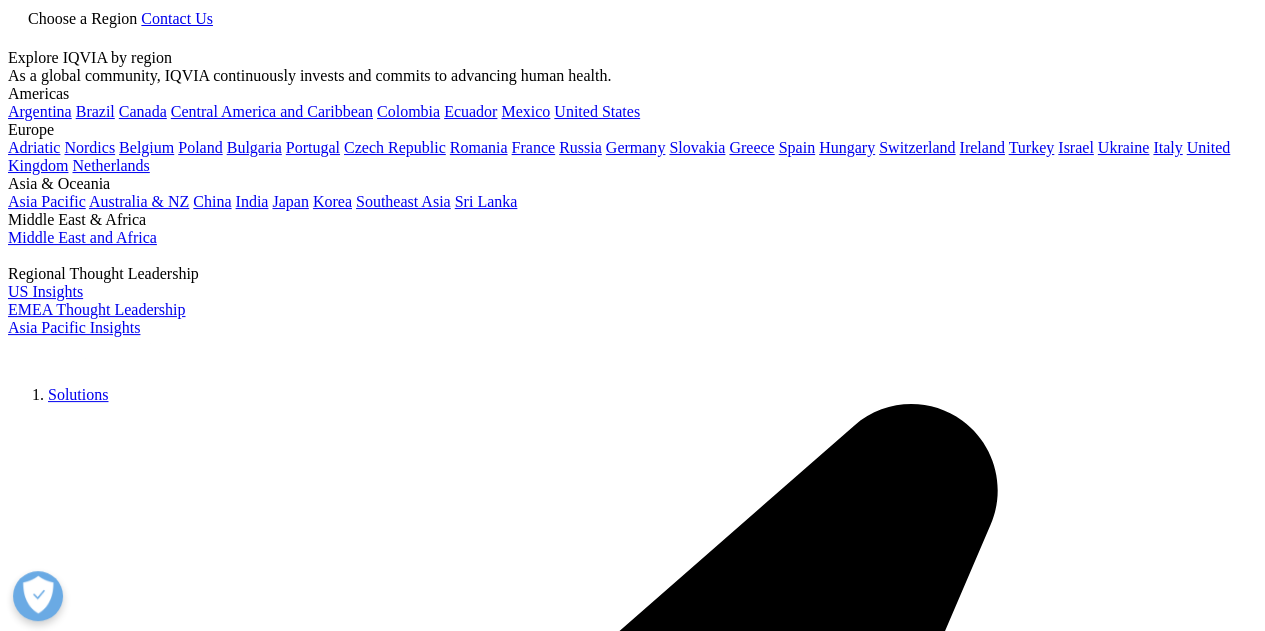 click at bounding box center (16, 39) 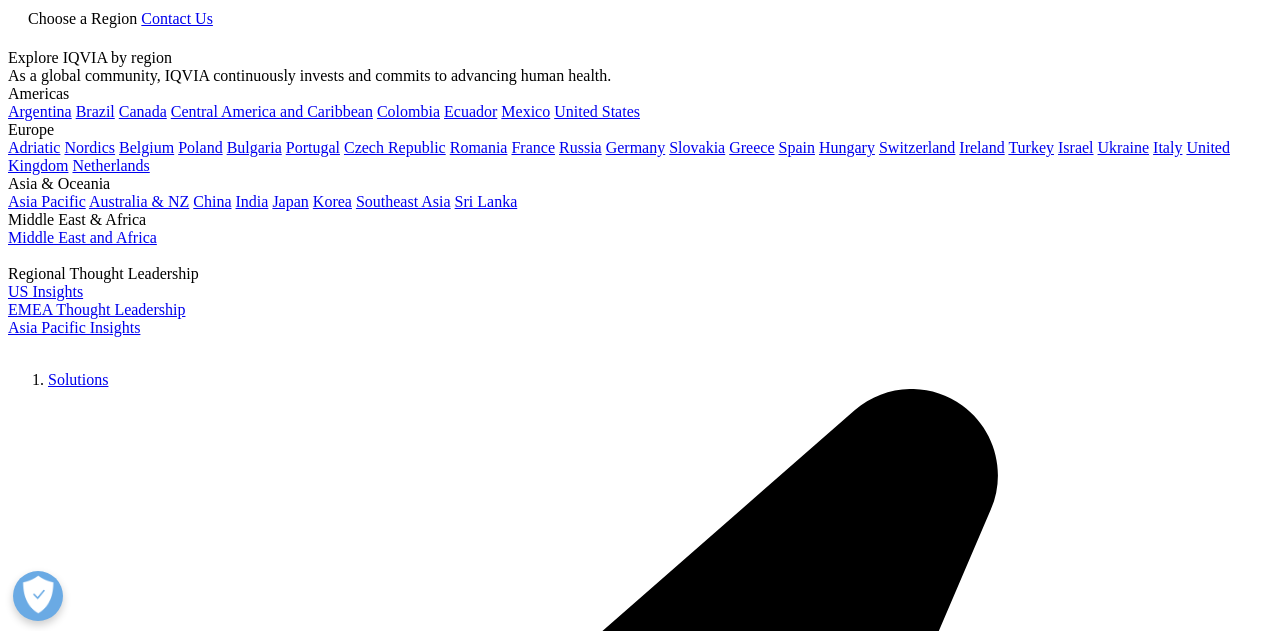 scroll, scrollTop: 0, scrollLeft: 0, axis: both 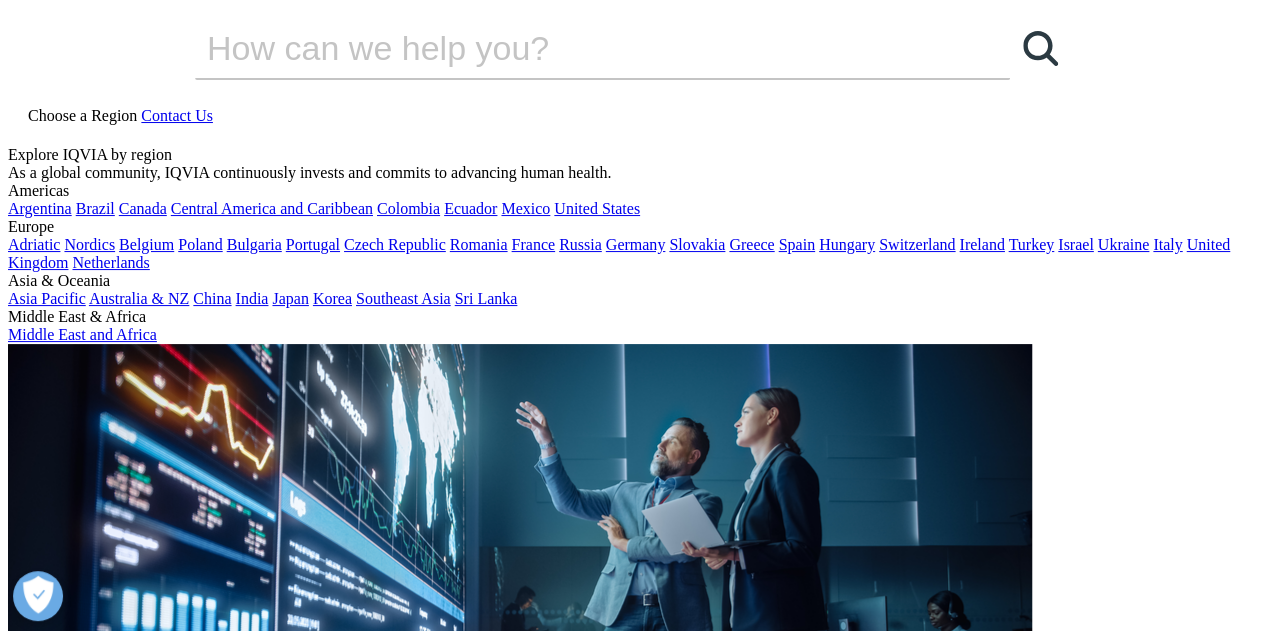 click on "Global Use of Medicines" at bounding box center (578, 16359) 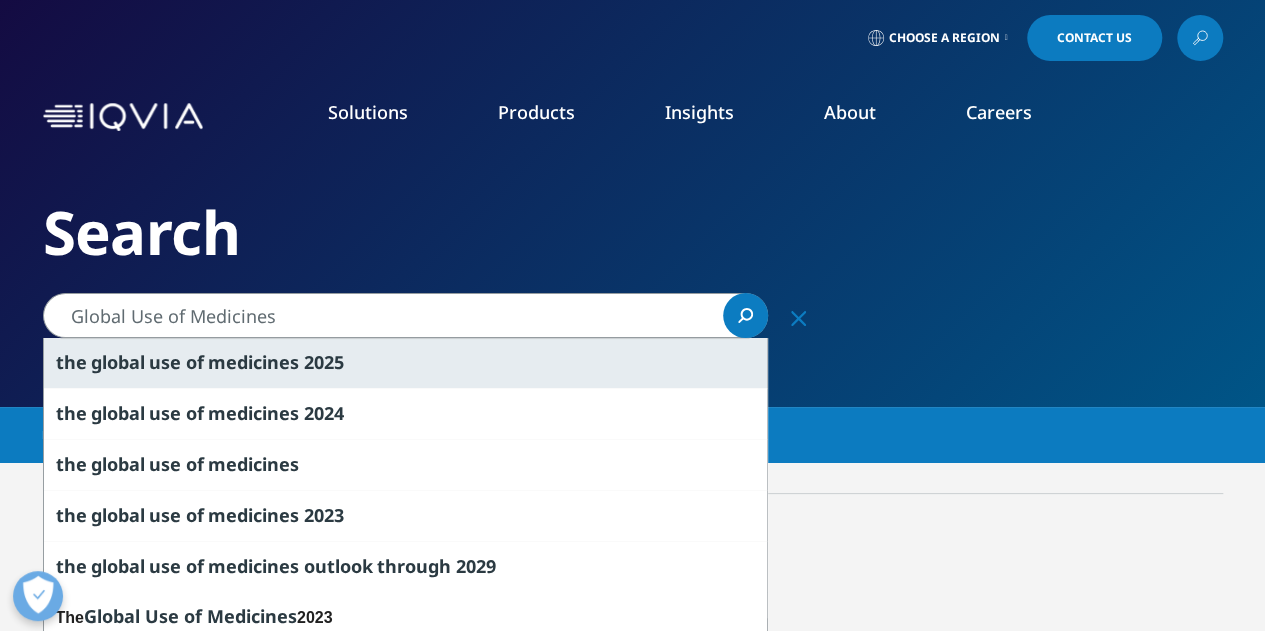 click on "2025" at bounding box center (324, 362) 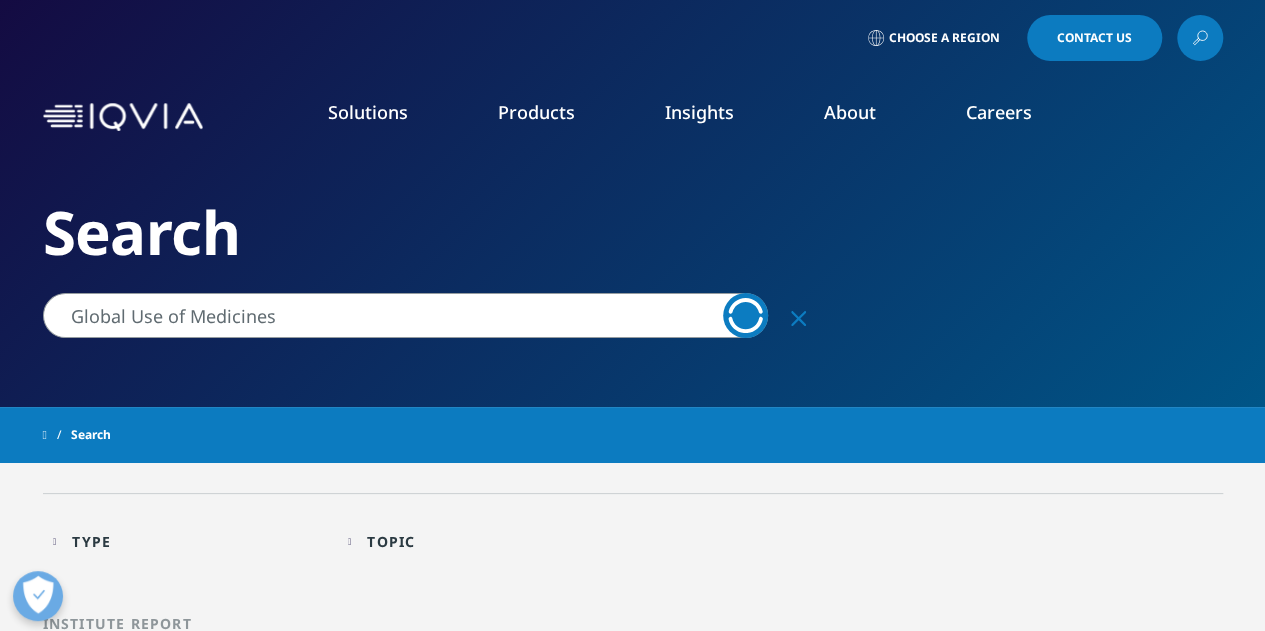 type on "the global use of medicines 2025" 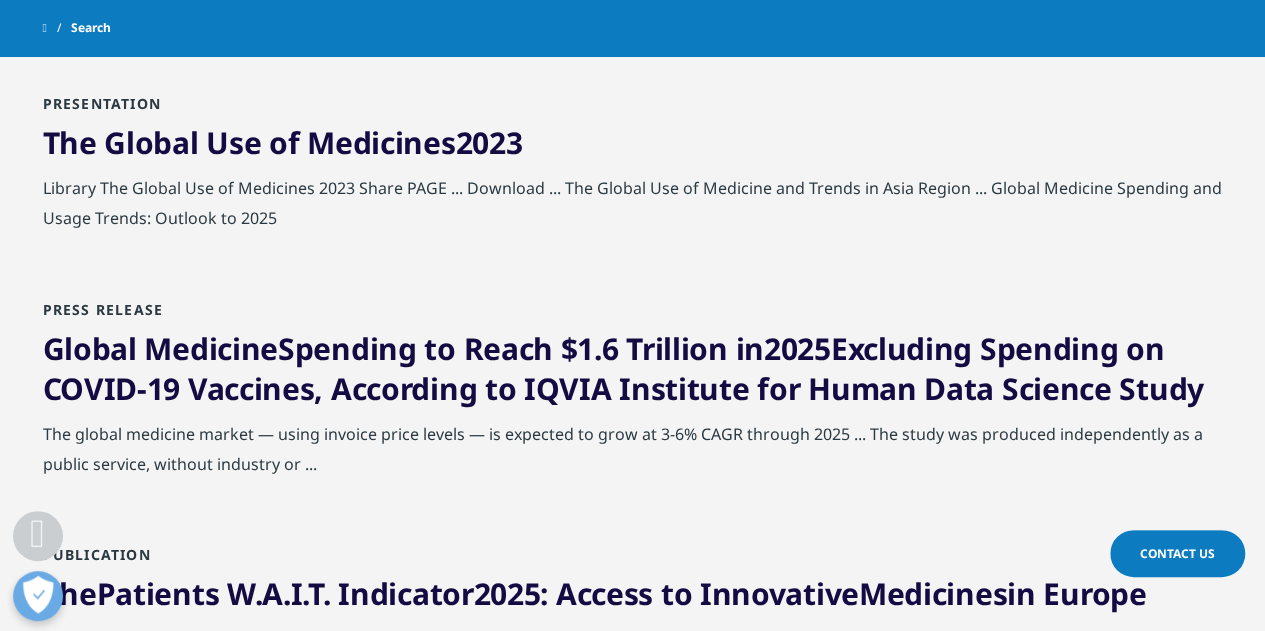 scroll, scrollTop: 2200, scrollLeft: 0, axis: vertical 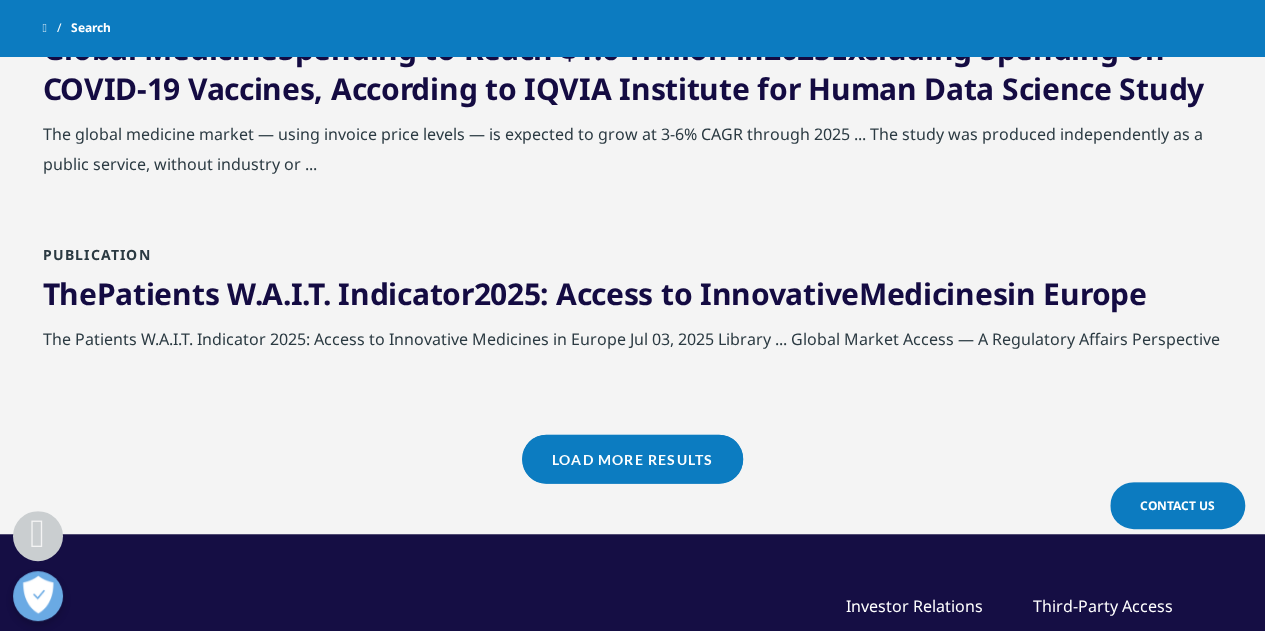 click on "Load More Results" at bounding box center (632, 459) 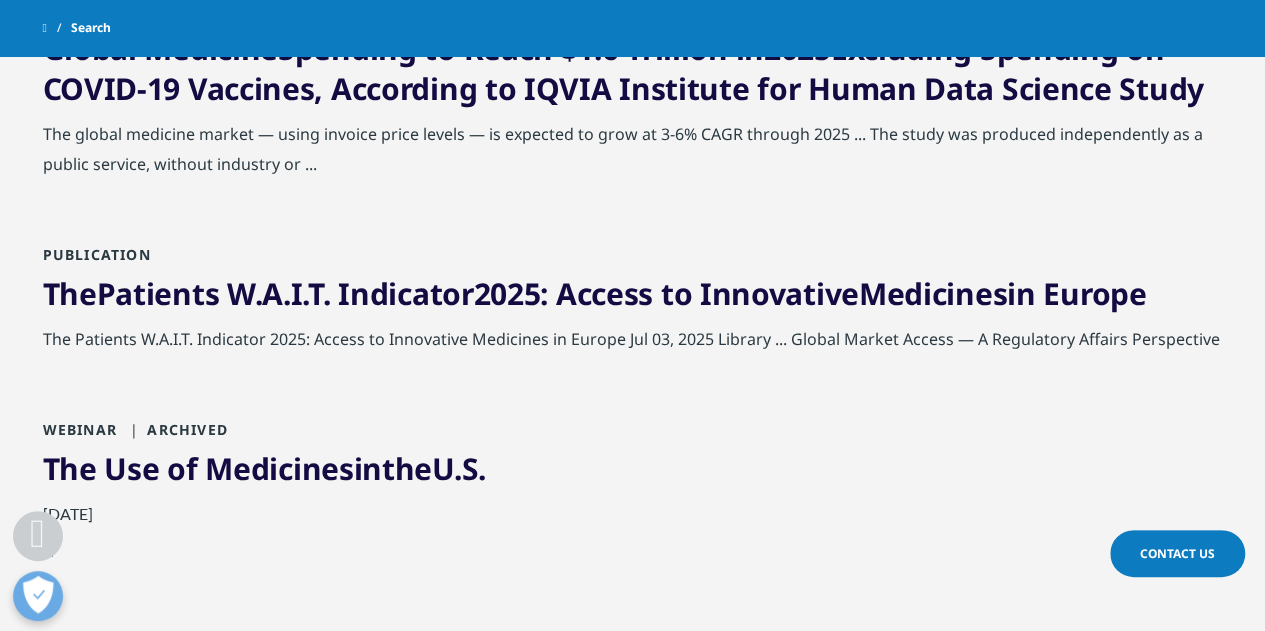 scroll, scrollTop: 2500, scrollLeft: 0, axis: vertical 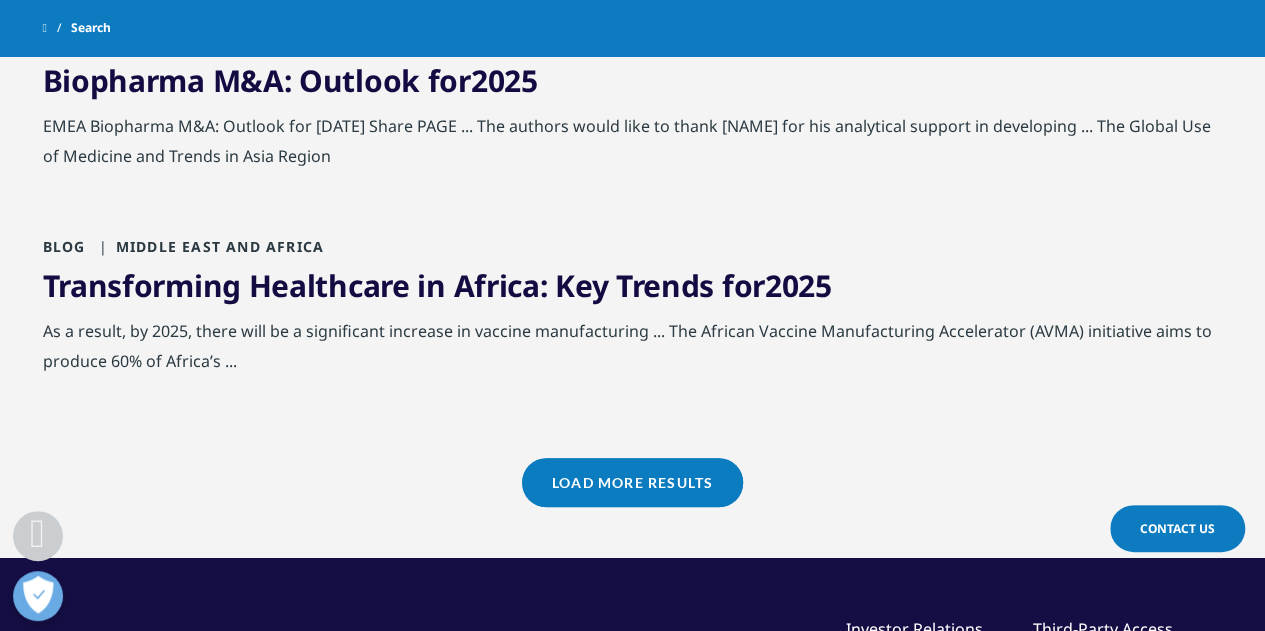 click on "Load More Results" at bounding box center [632, 482] 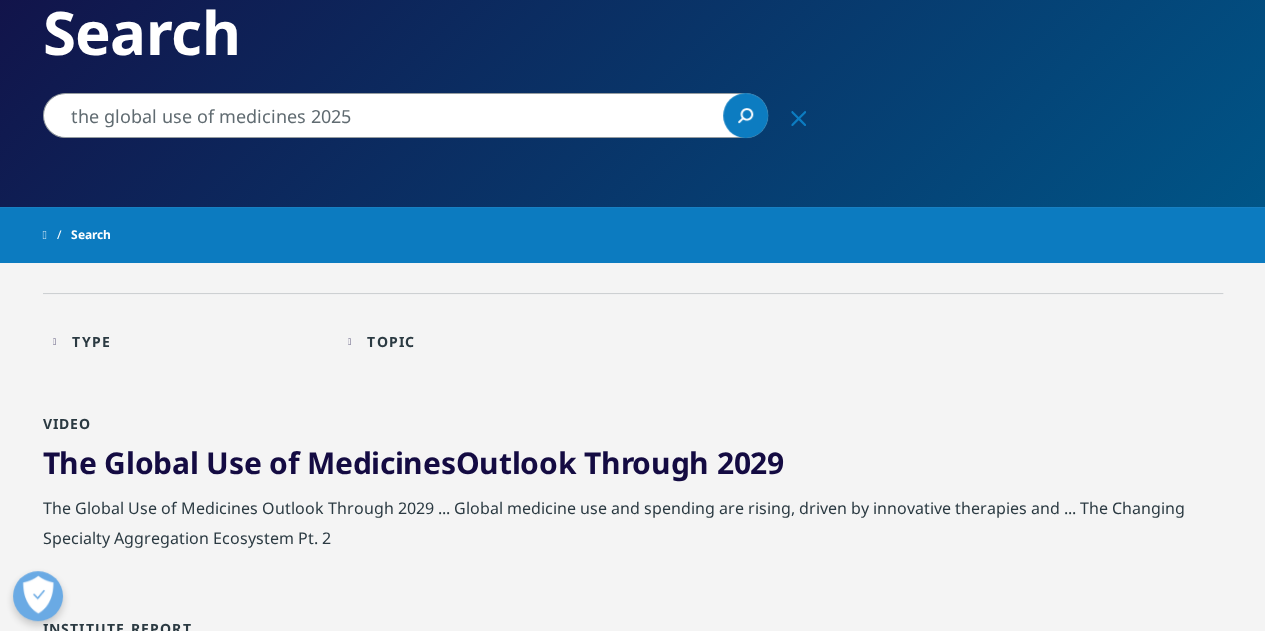 scroll, scrollTop: 400, scrollLeft: 0, axis: vertical 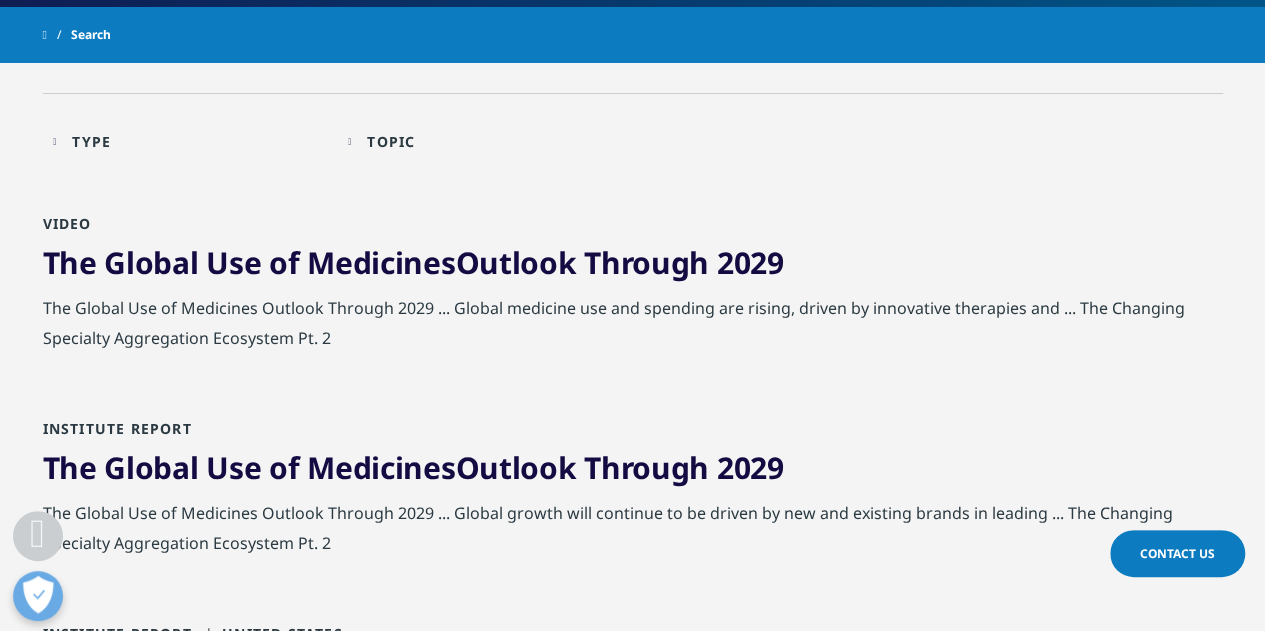 click on "The   Global   Use   of   Medicines  Outlook Through 2029" at bounding box center [413, 262] 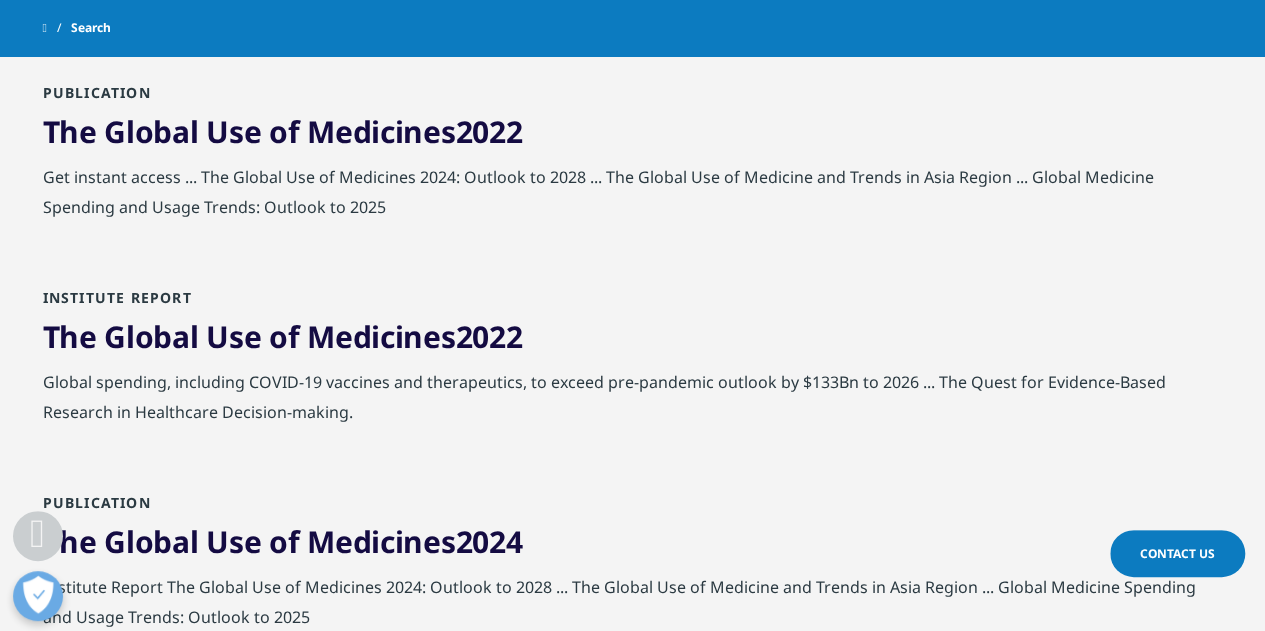 scroll, scrollTop: 1100, scrollLeft: 0, axis: vertical 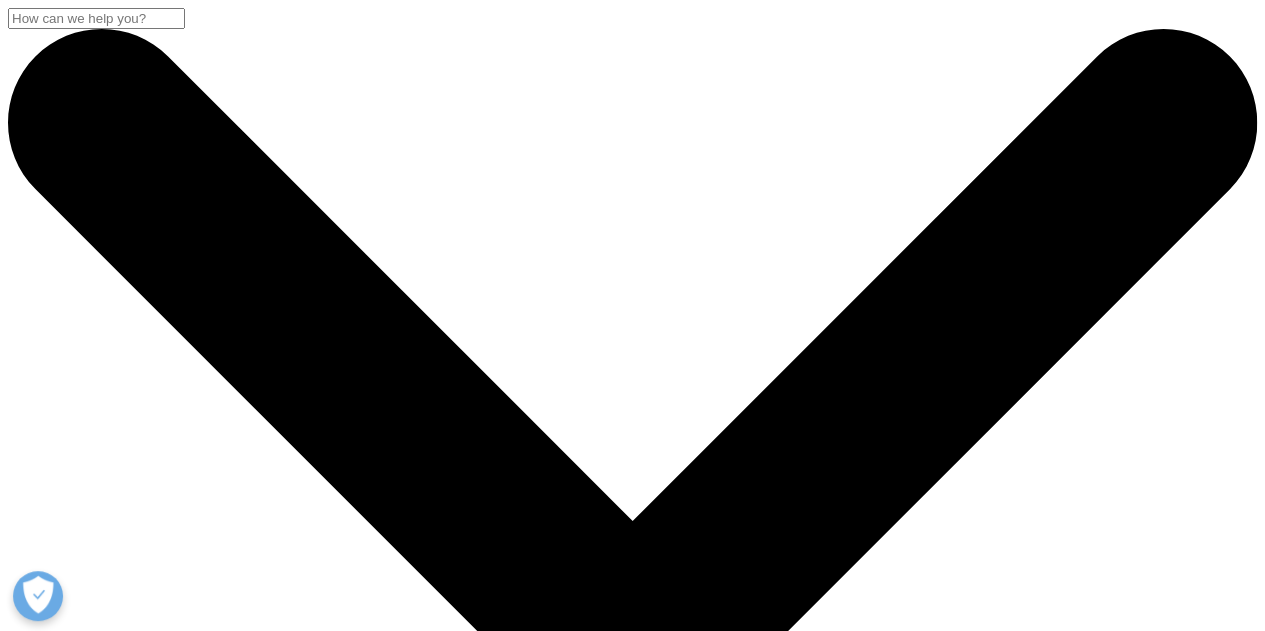 drag, startPoint x: 424, startPoint y: 321, endPoint x: 306, endPoint y: 315, distance: 118.15244 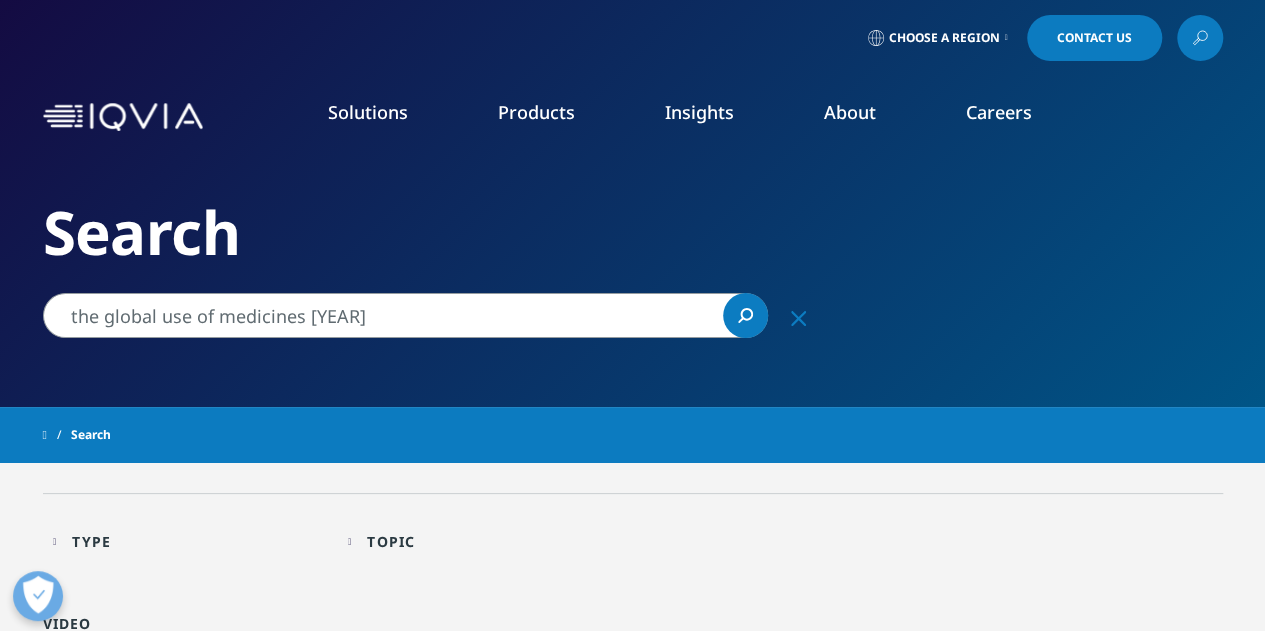 click on "Search Loading" at bounding box center [745, 315] 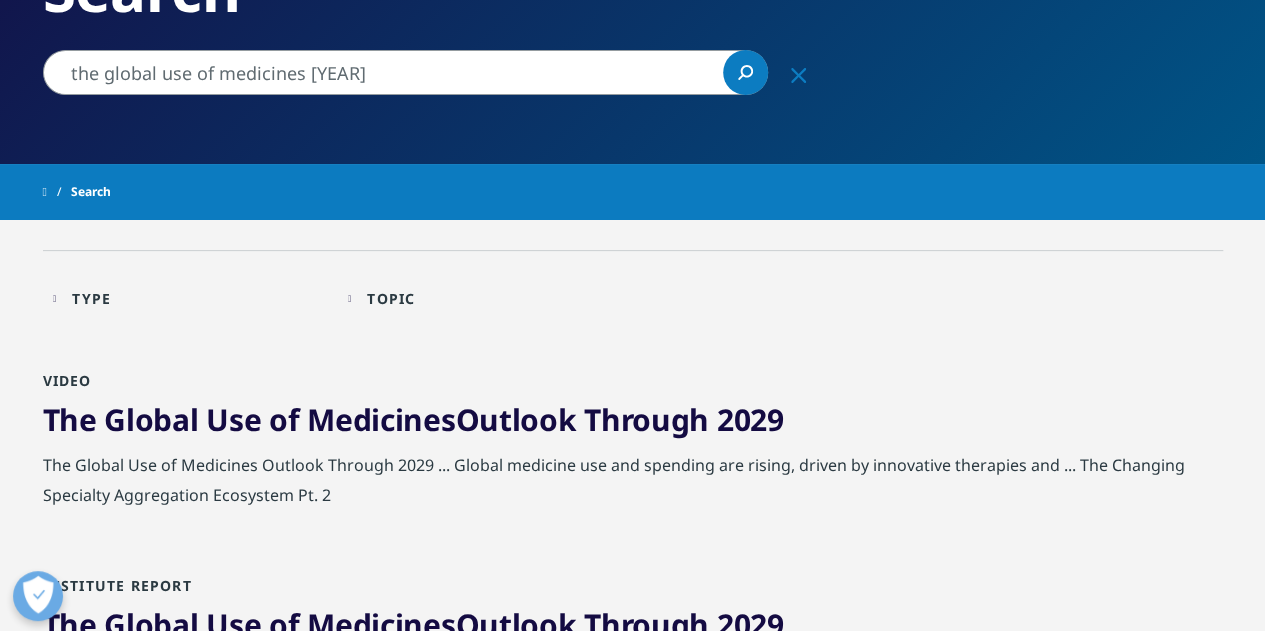 scroll, scrollTop: 100, scrollLeft: 0, axis: vertical 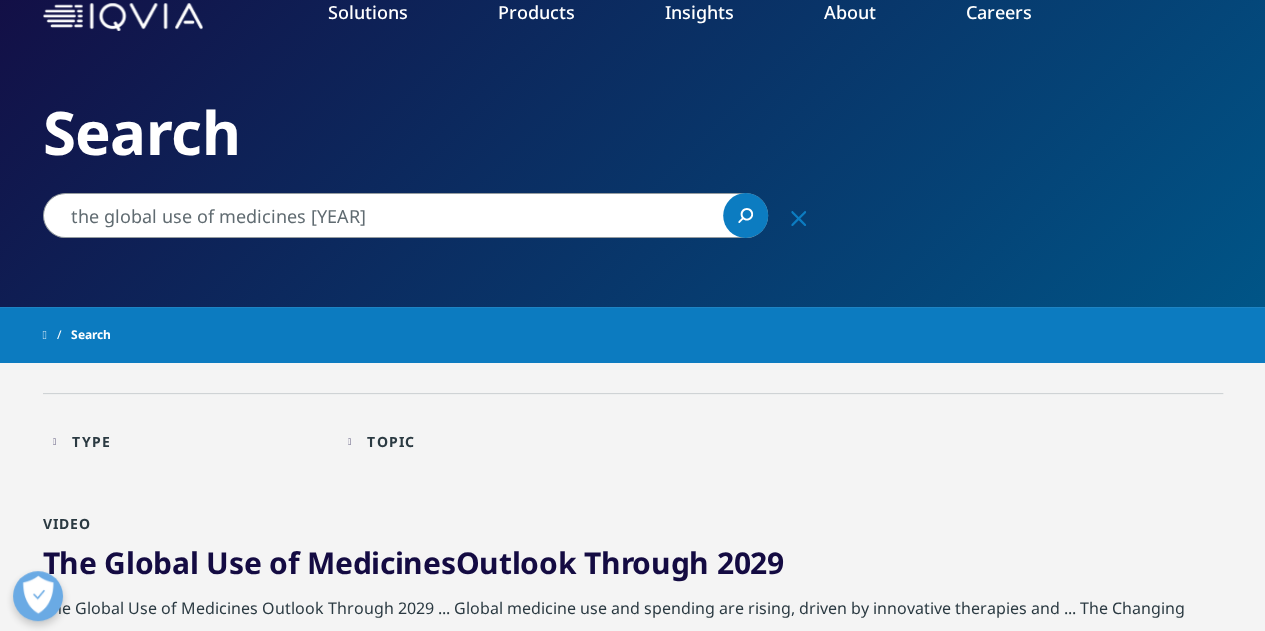 click on "the global use of medicines 2025" at bounding box center (405, 215) 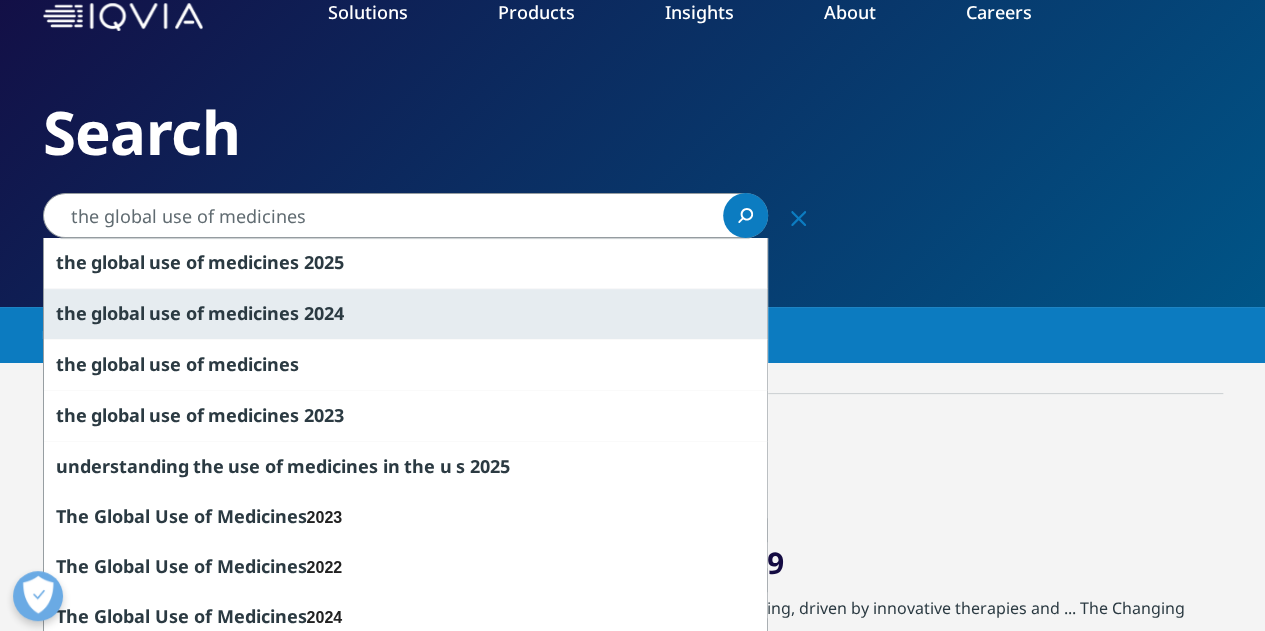 click on "the   global   use   of   medicines   2024" at bounding box center (405, 313) 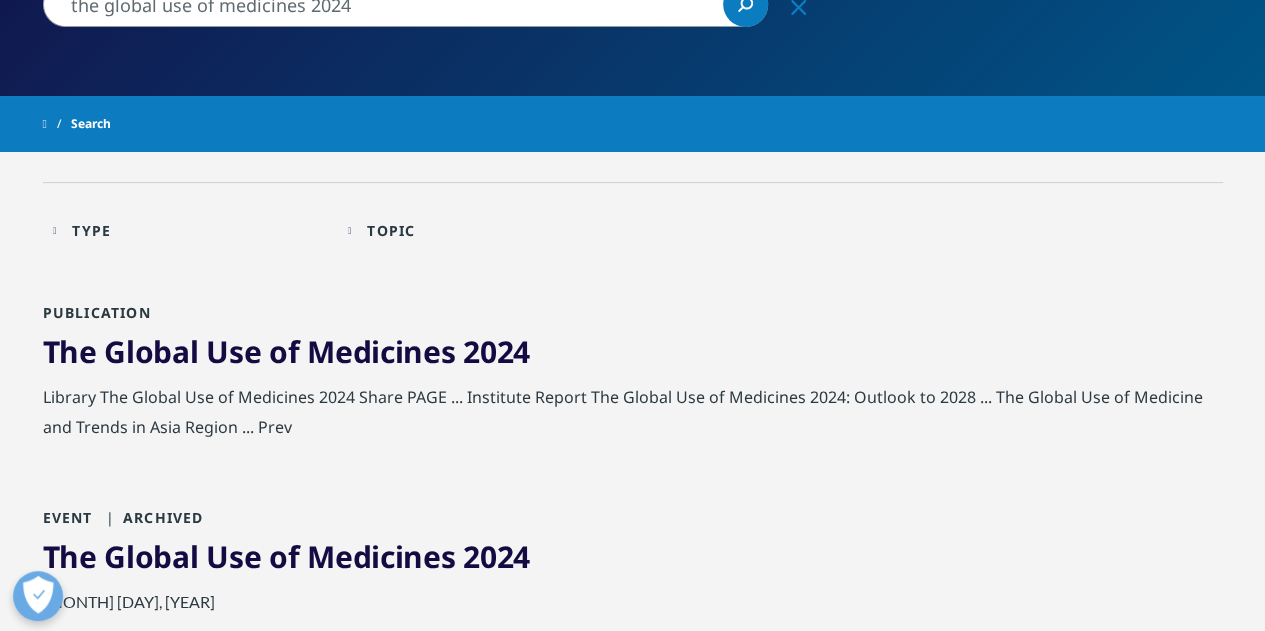 scroll, scrollTop: 500, scrollLeft: 0, axis: vertical 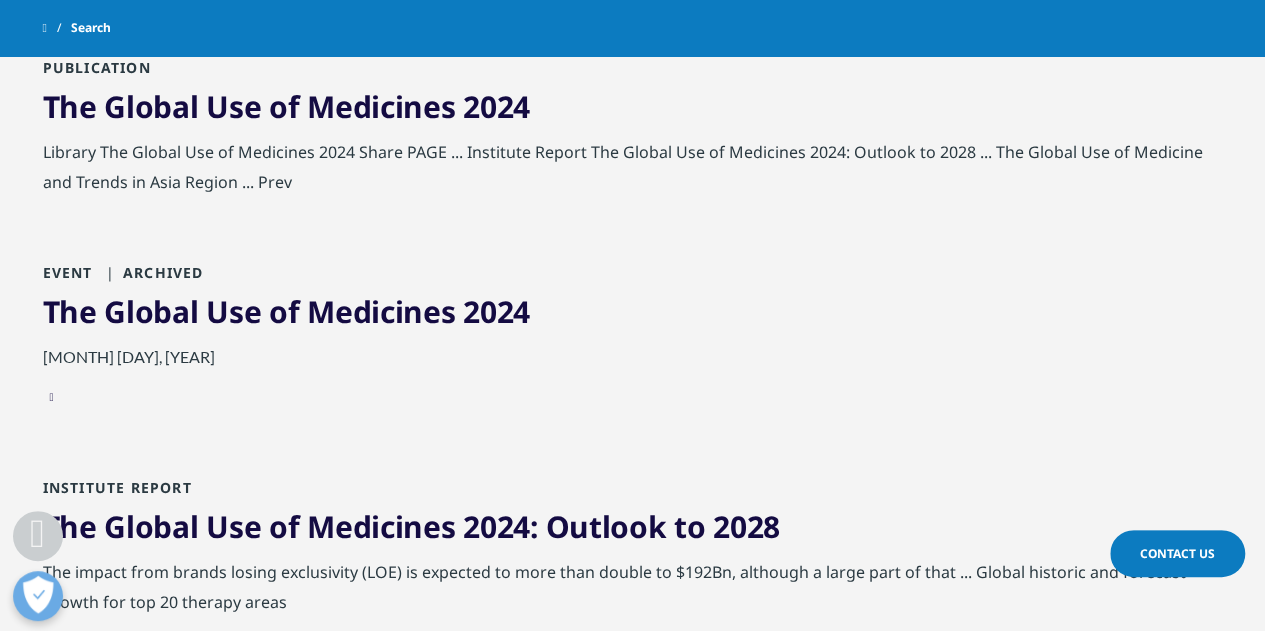 click on "Medicines" at bounding box center (381, 106) 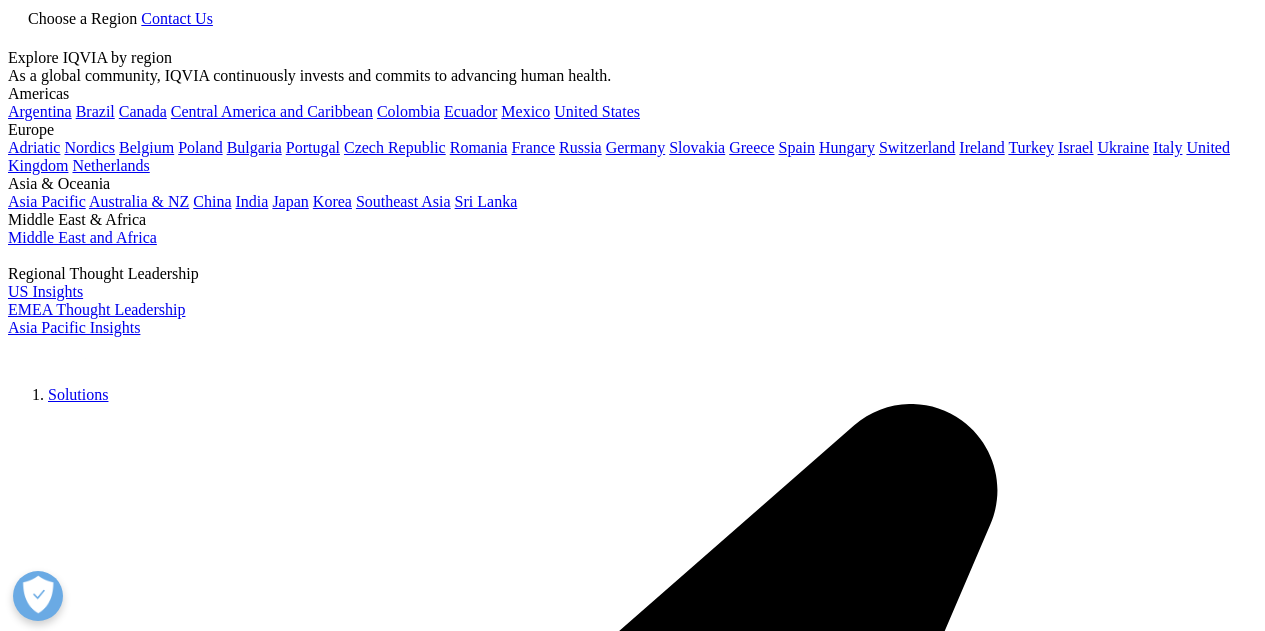 scroll, scrollTop: 0, scrollLeft: 0, axis: both 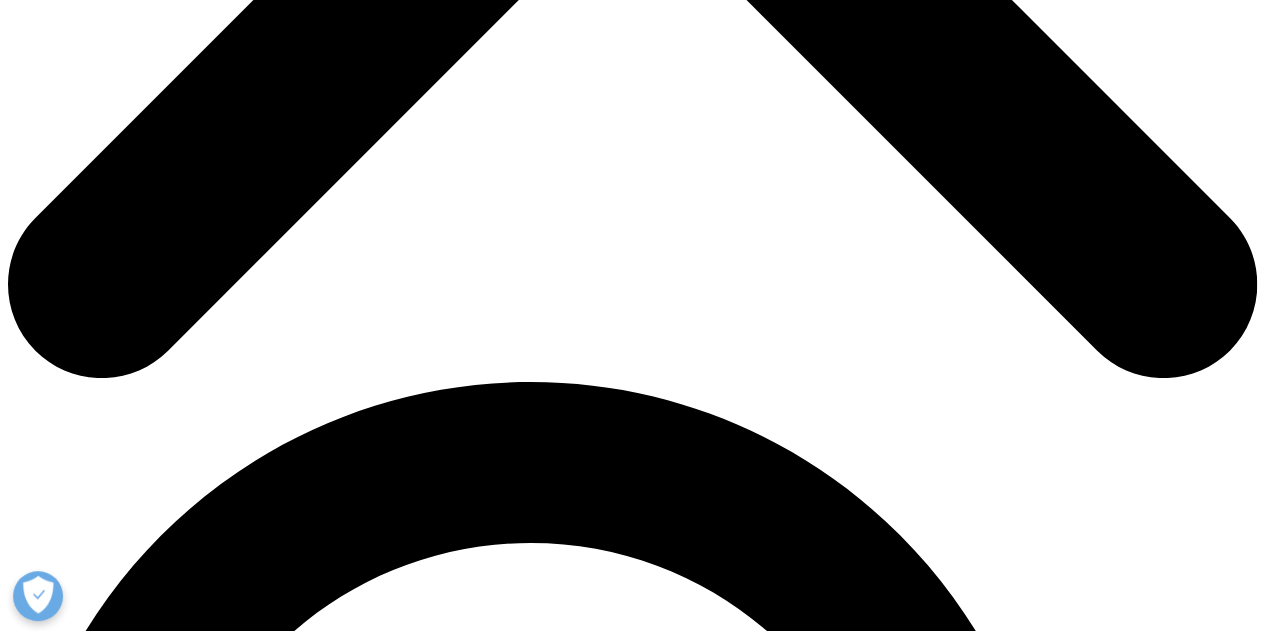 click on "名" at bounding box center (116, 26594) 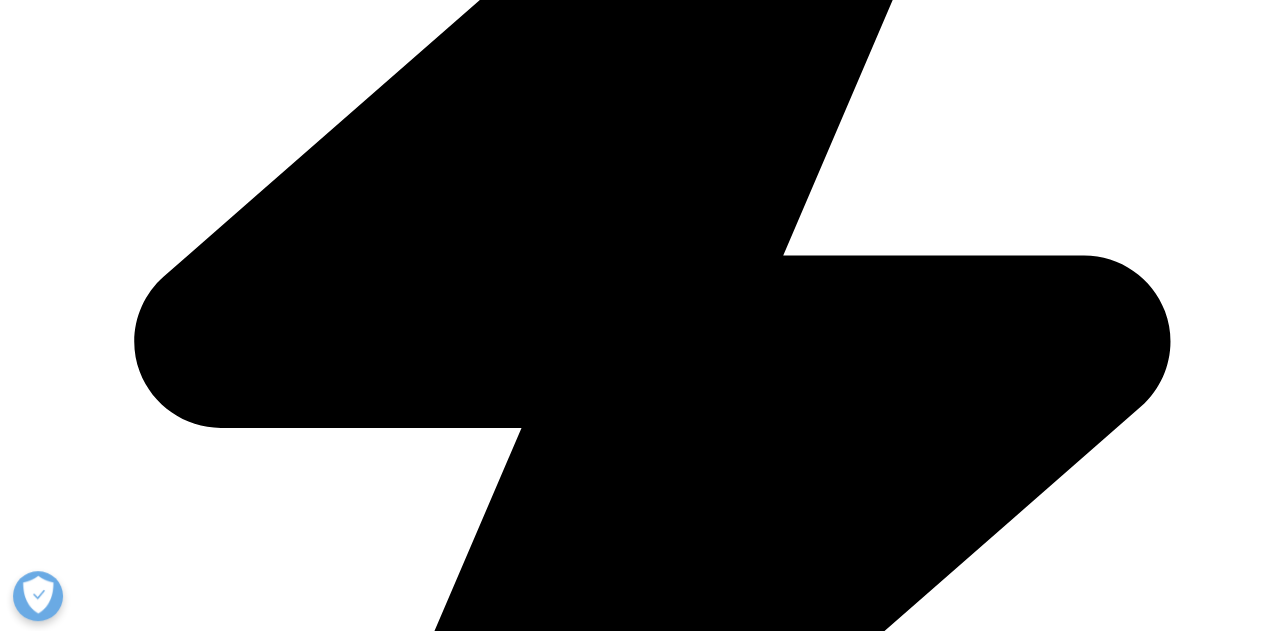 select on "Taiwan" 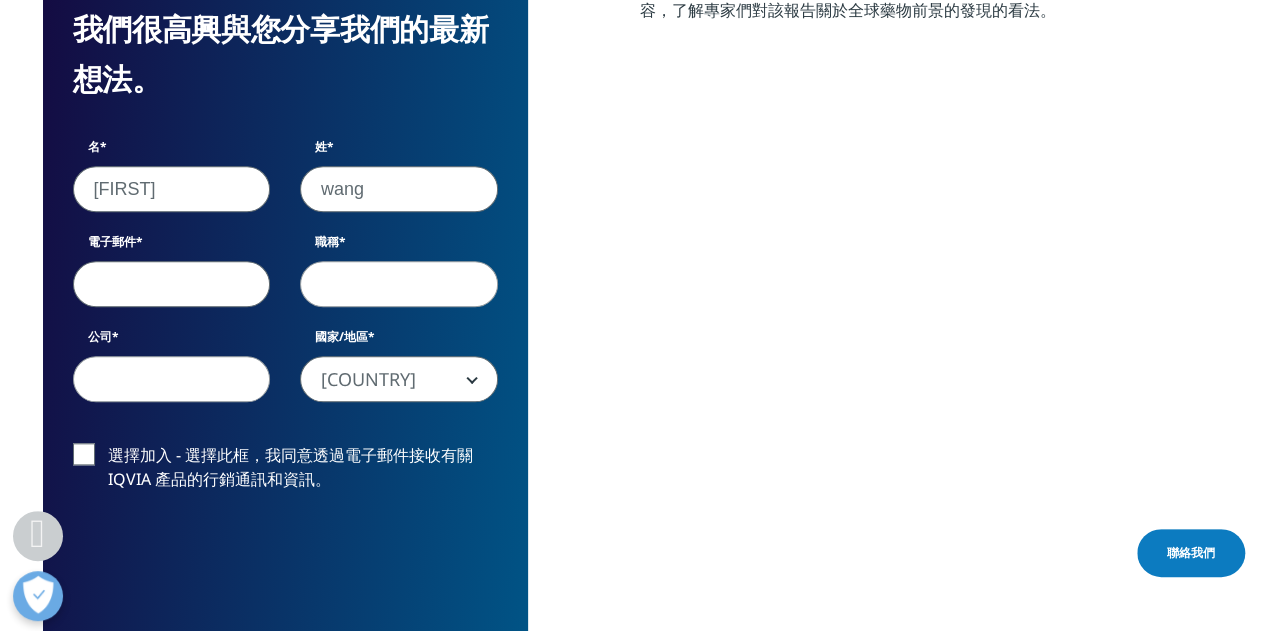 click on "電子郵件" at bounding box center (172, 284) 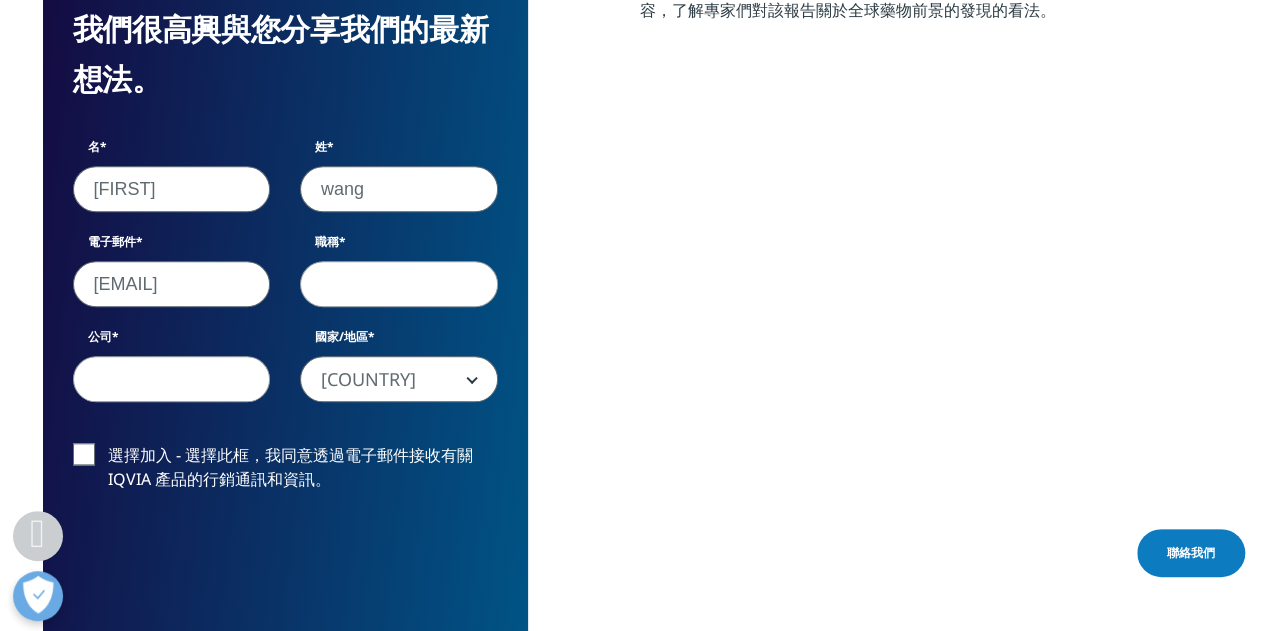 click on "職稱" at bounding box center (399, 284) 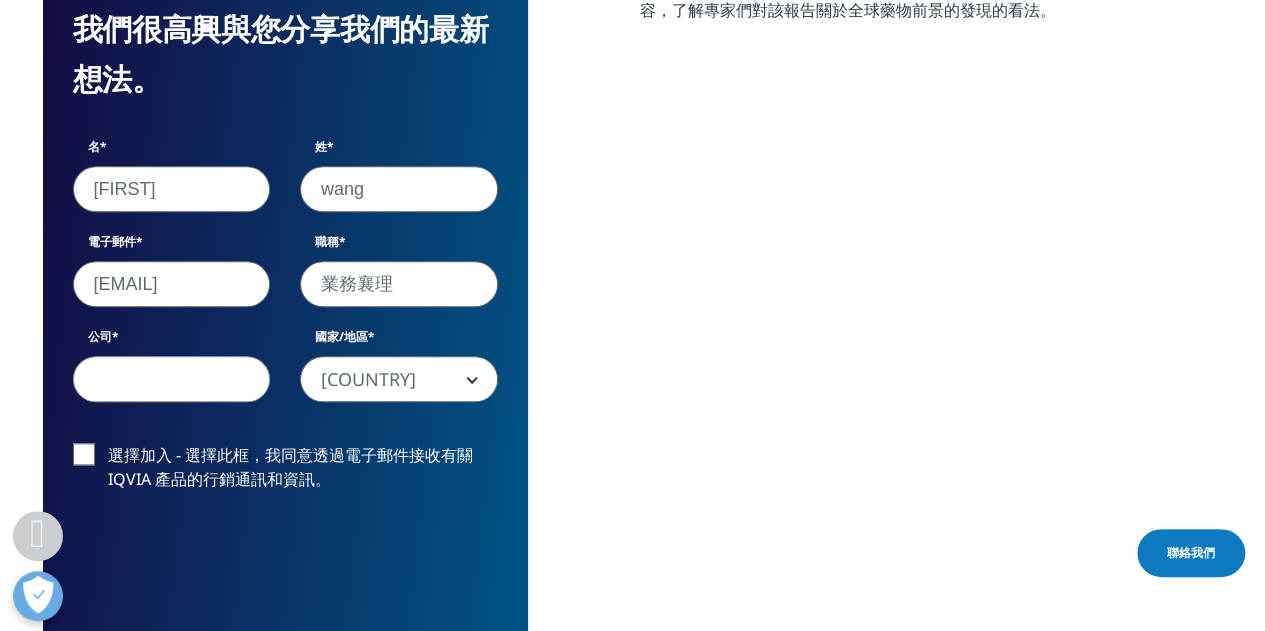 type on "業務襄理" 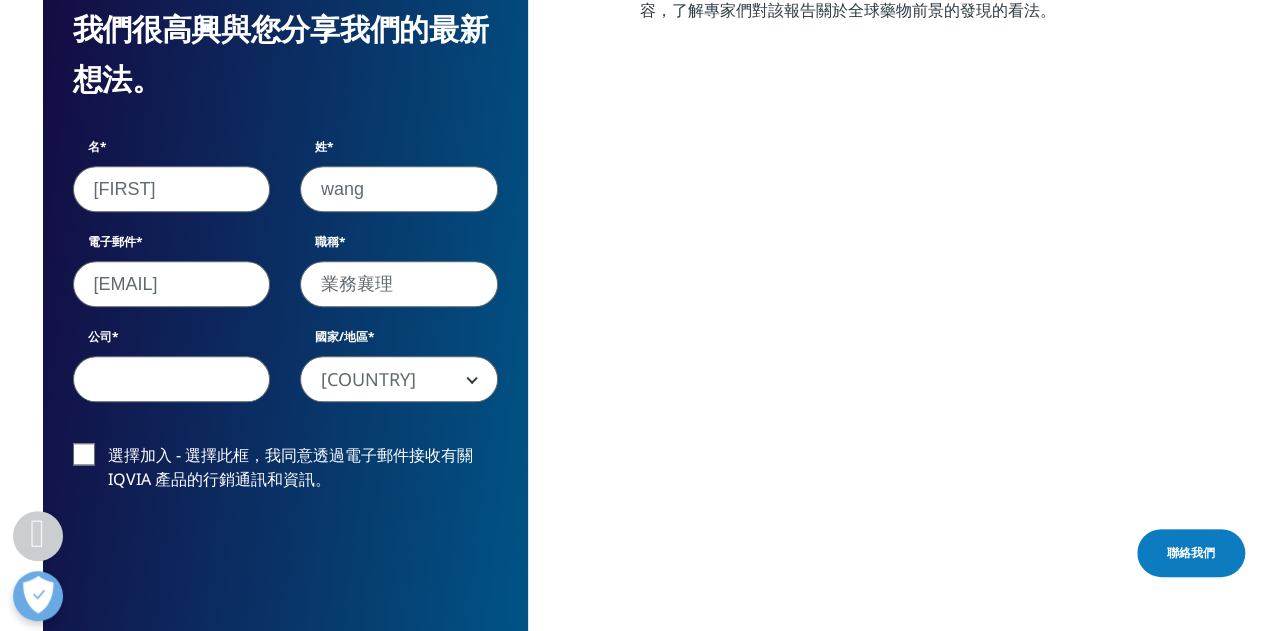 click on "公司" at bounding box center [172, 379] 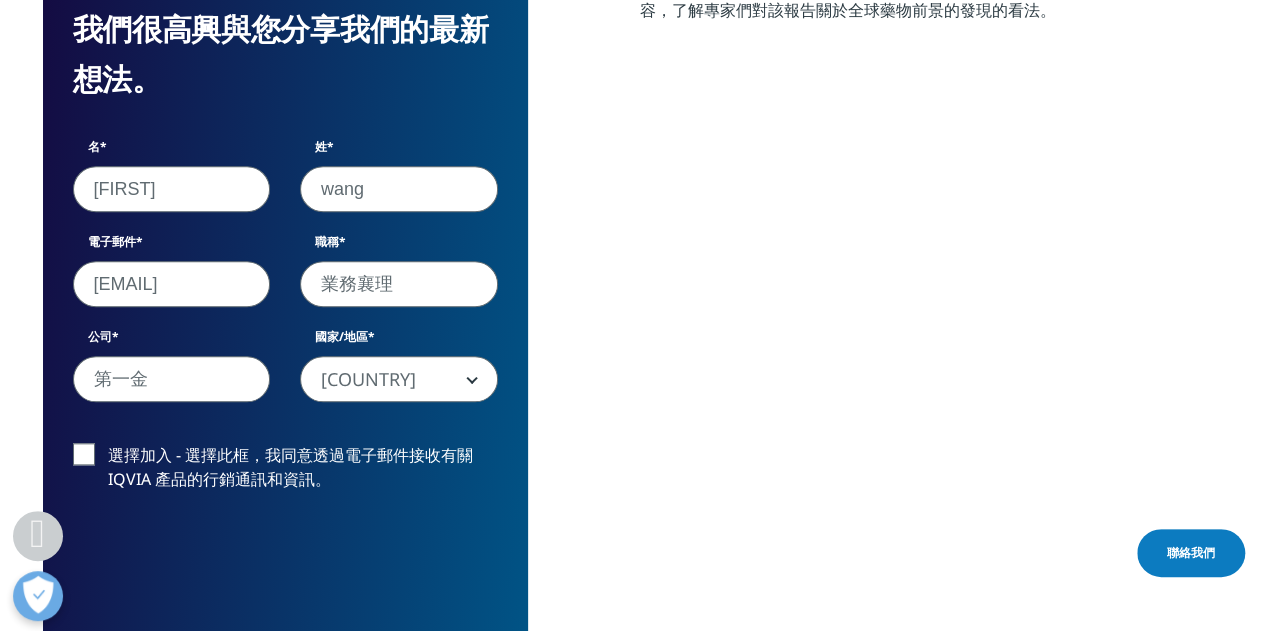 type on "第一金" 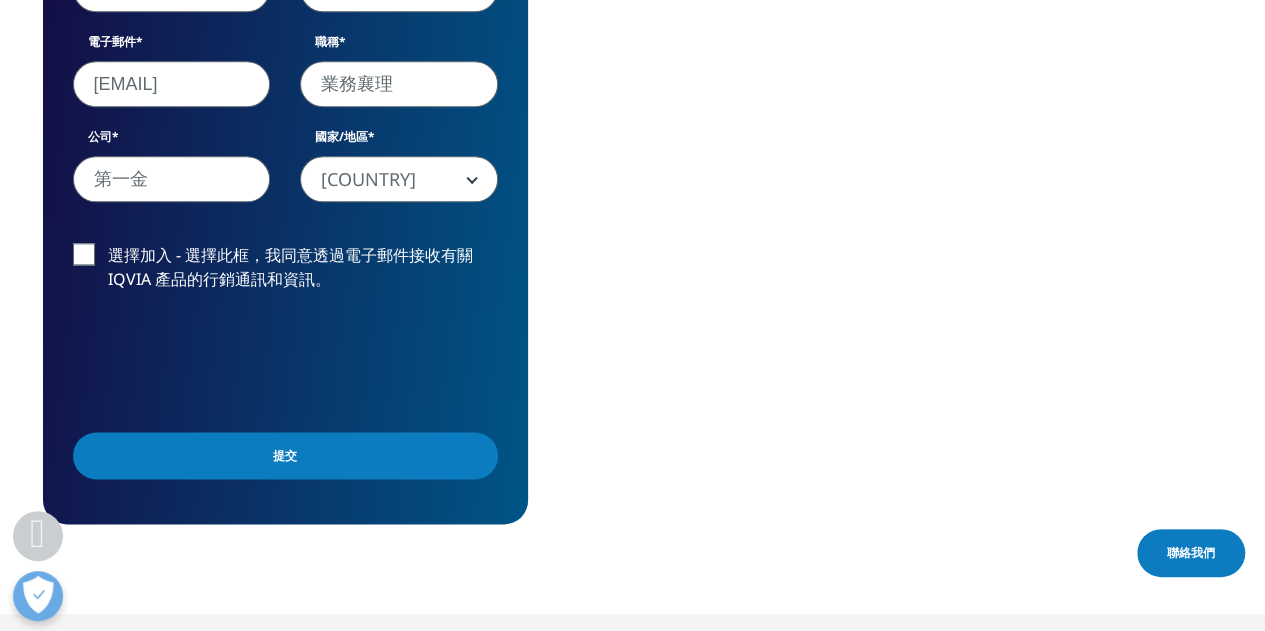 click on "提交" at bounding box center [285, 455] 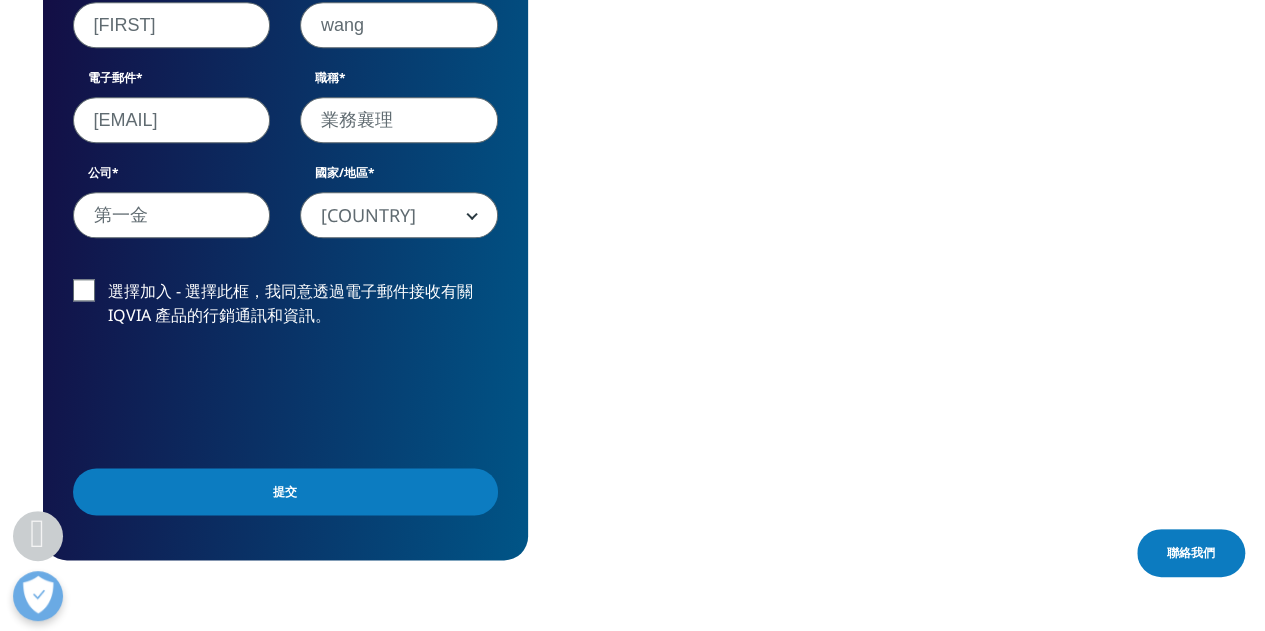 scroll, scrollTop: 1064, scrollLeft: 0, axis: vertical 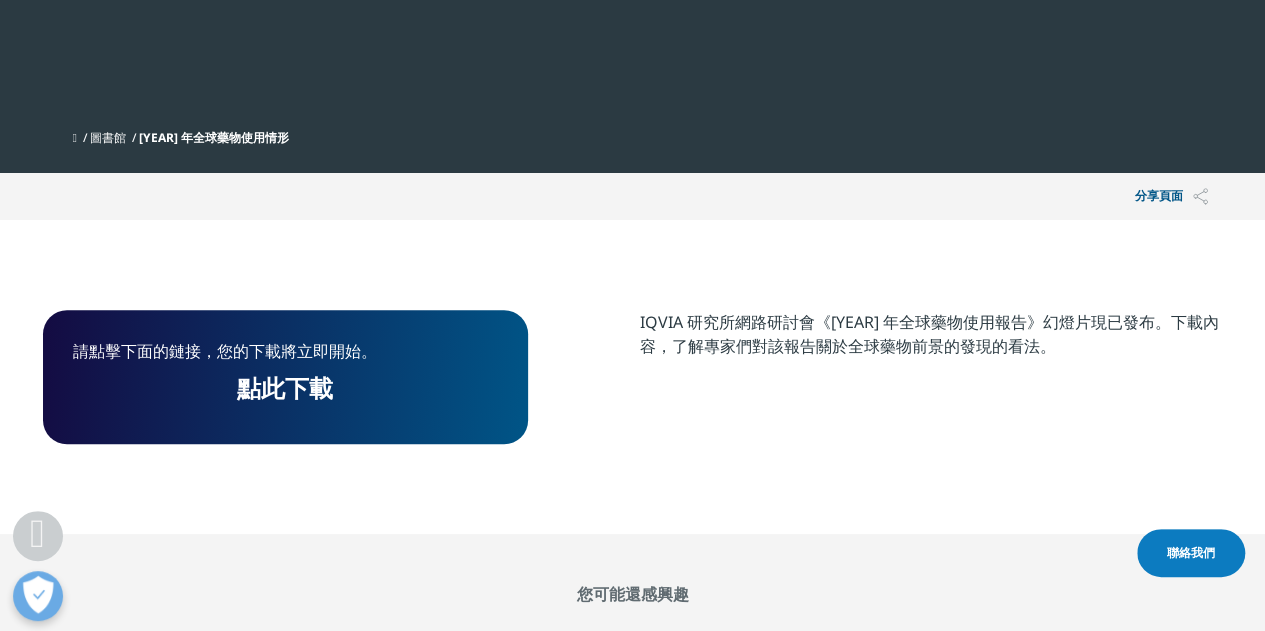 click on "點此下載" at bounding box center [285, 387] 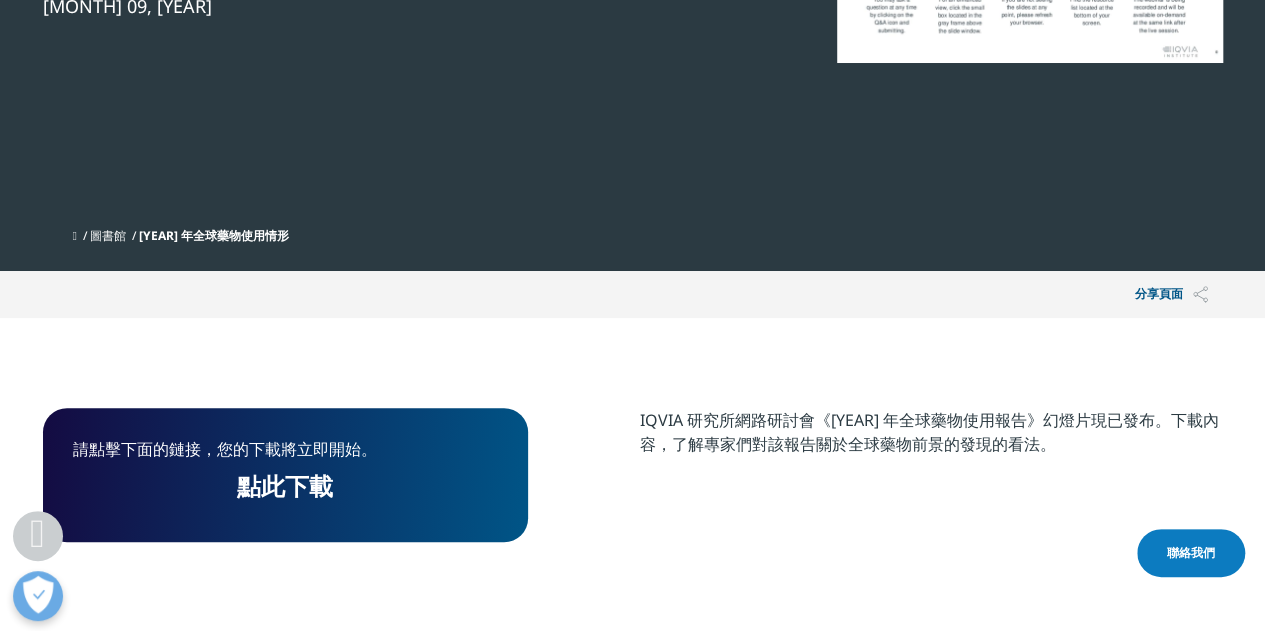 scroll, scrollTop: 464, scrollLeft: 0, axis: vertical 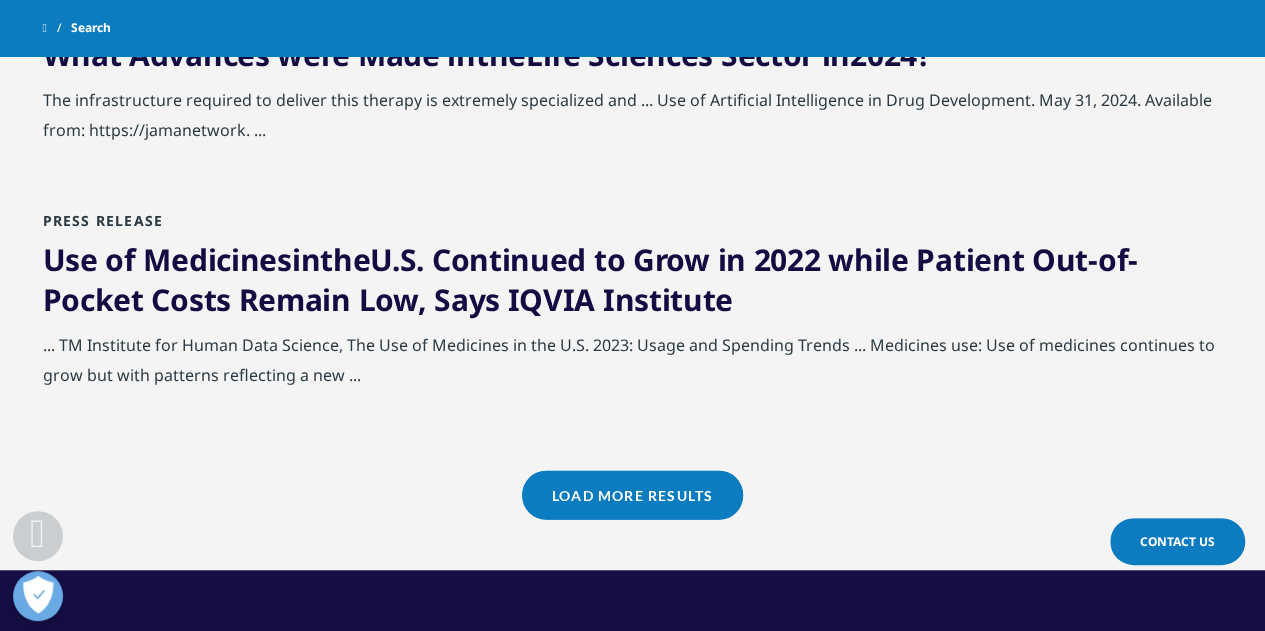 click on "Load More Results" at bounding box center (632, 495) 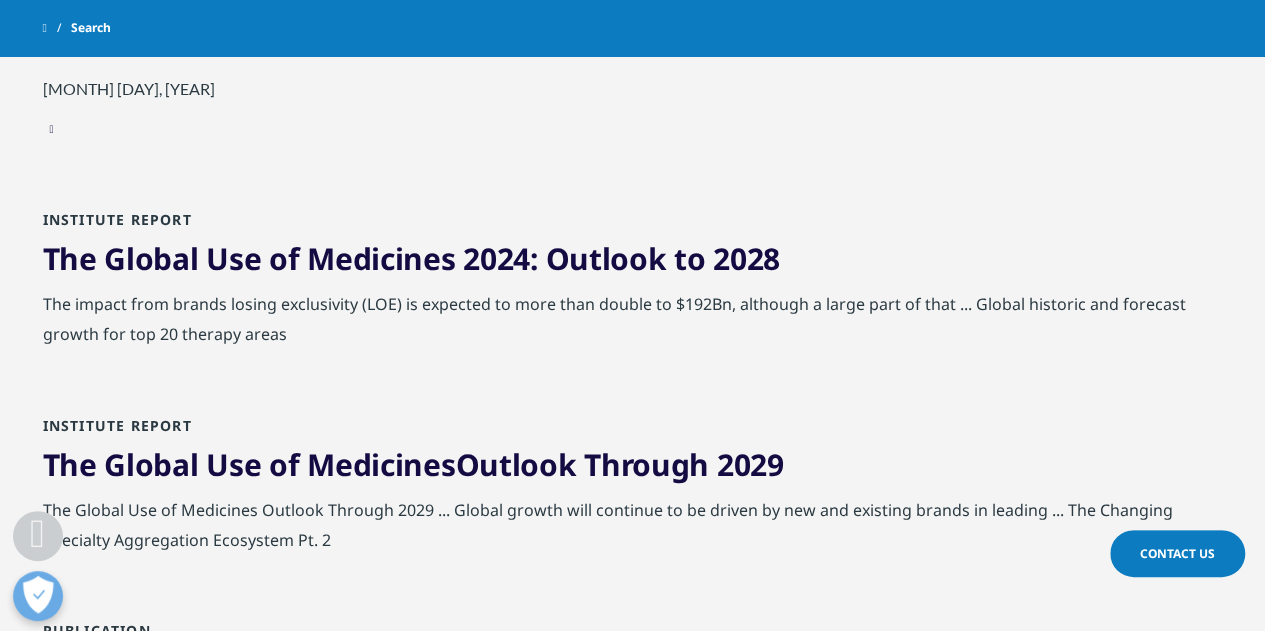 scroll, scrollTop: 800, scrollLeft: 0, axis: vertical 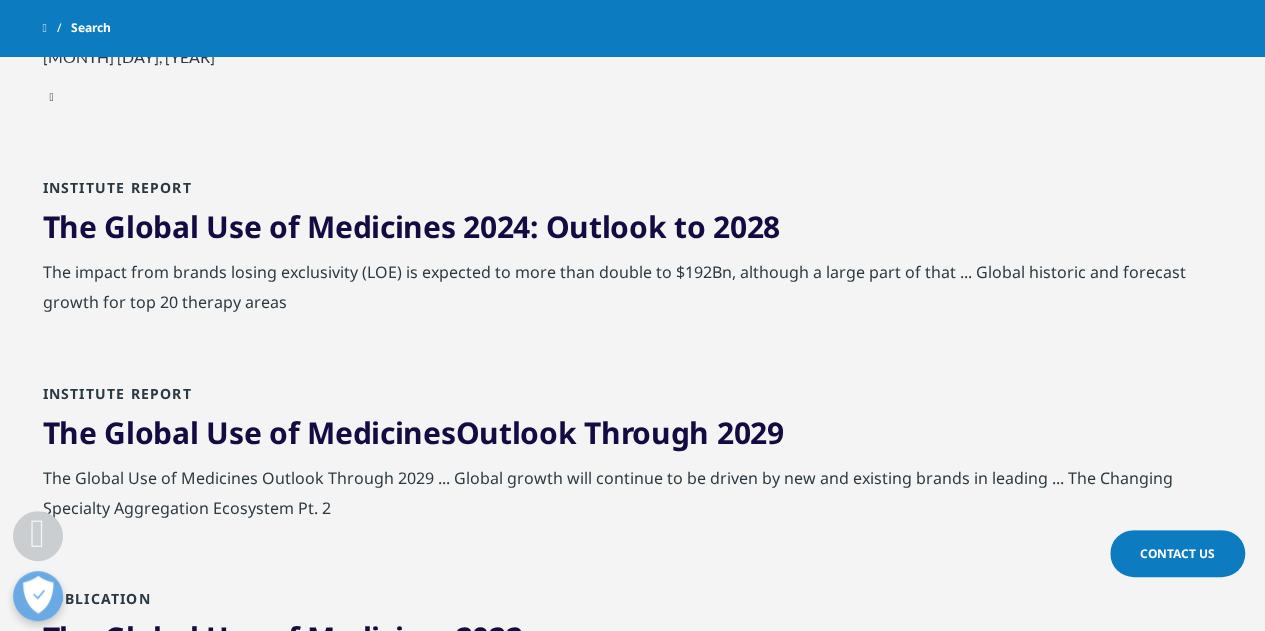 click on "The   Global   Use   of   Medicines  Outlook Through 2029" at bounding box center (413, 432) 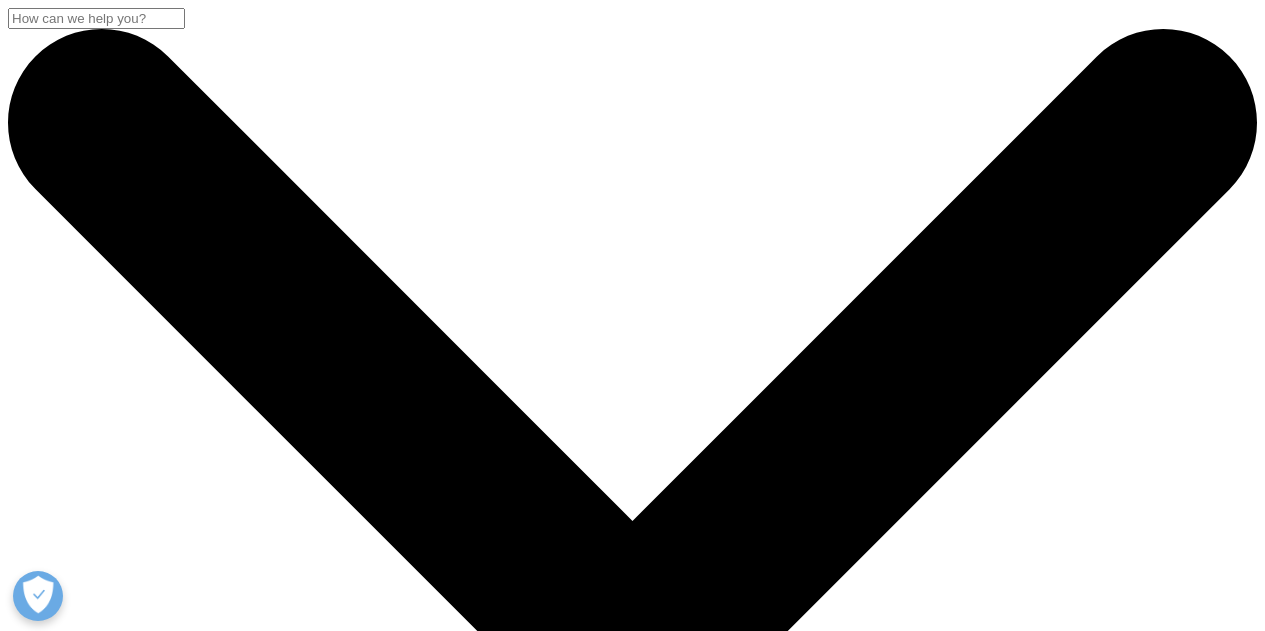 scroll, scrollTop: 0, scrollLeft: 0, axis: both 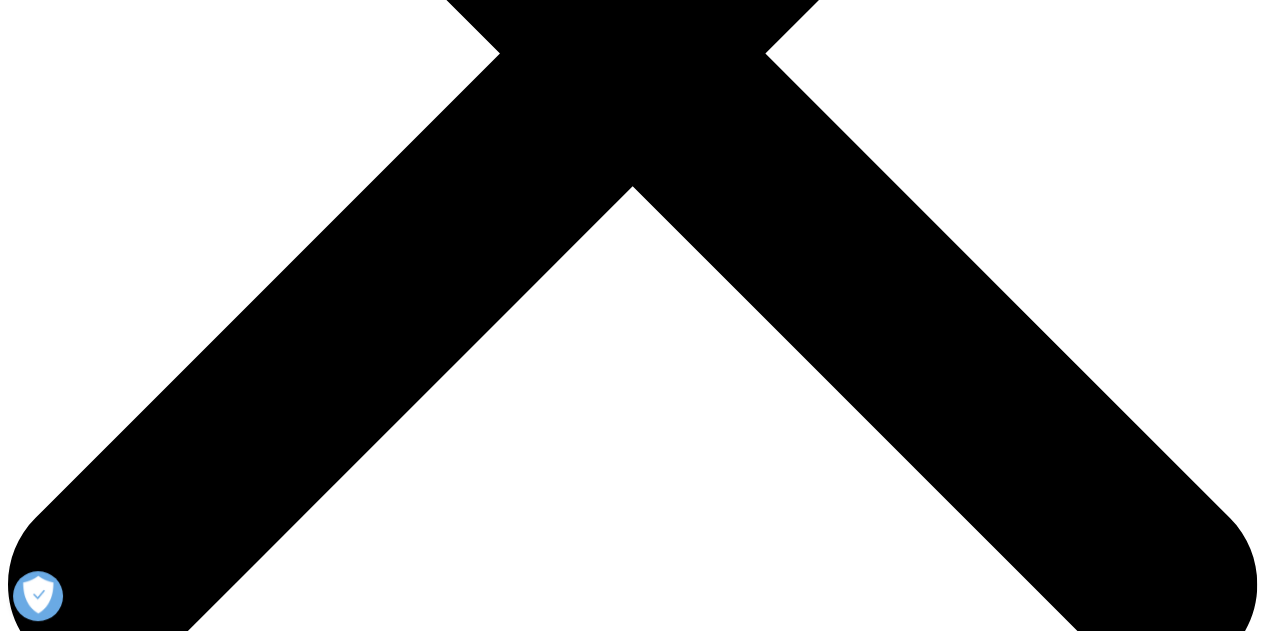 click on "Download" at bounding box center (41, 21381) 